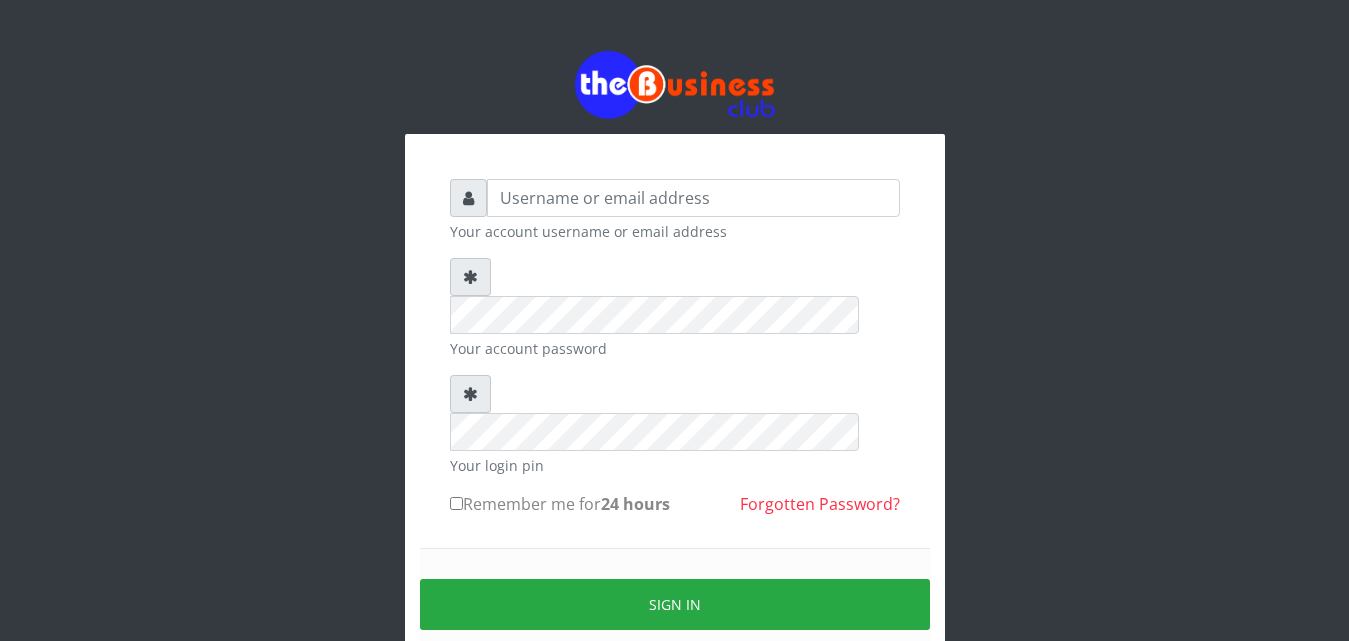 scroll, scrollTop: 0, scrollLeft: 0, axis: both 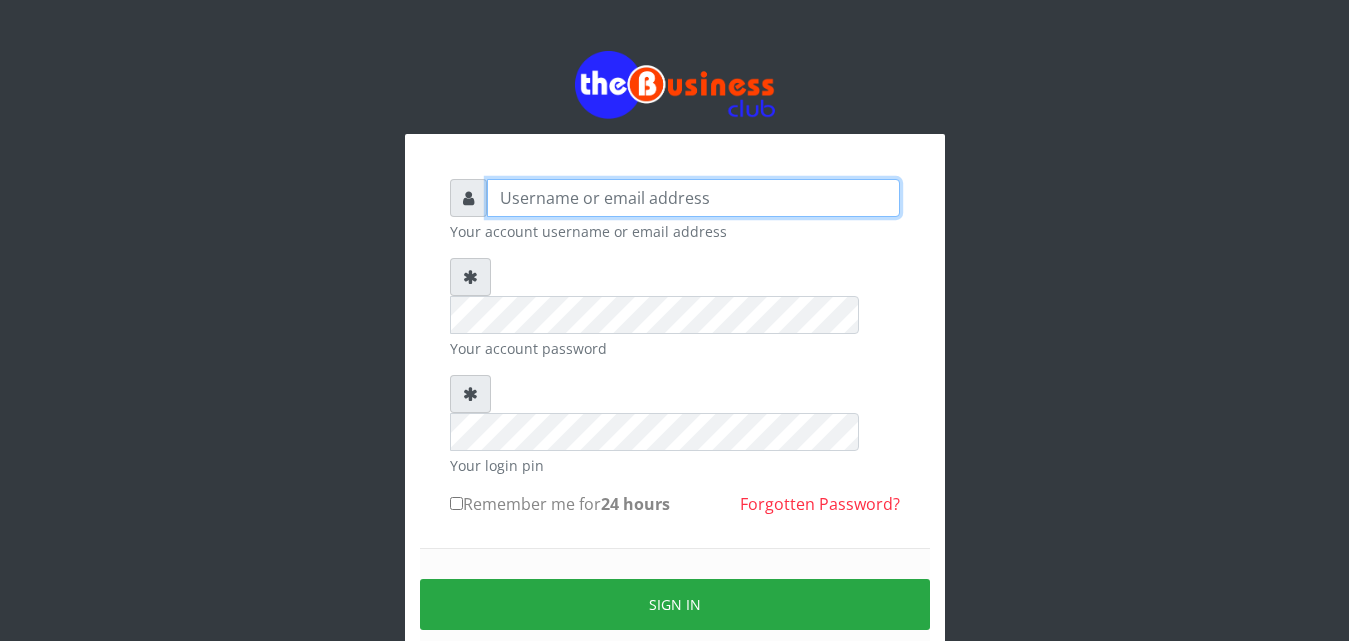 click at bounding box center [693, 198] 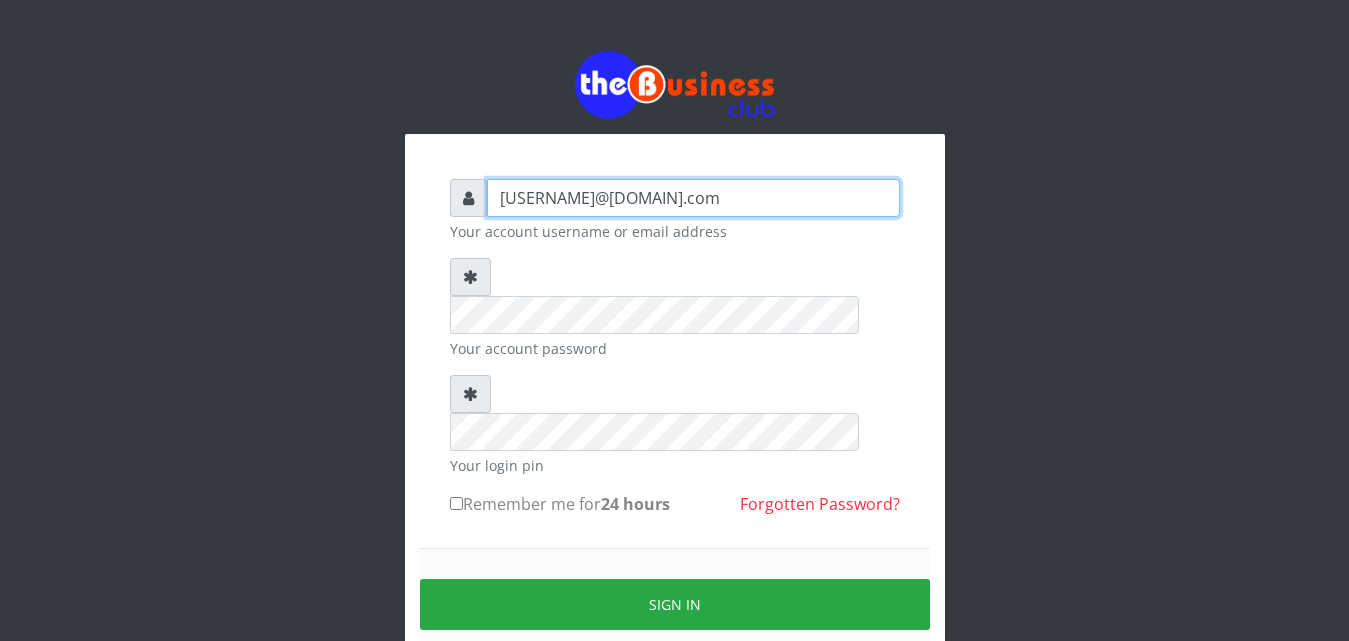 type on "vicnic626@gmail.com" 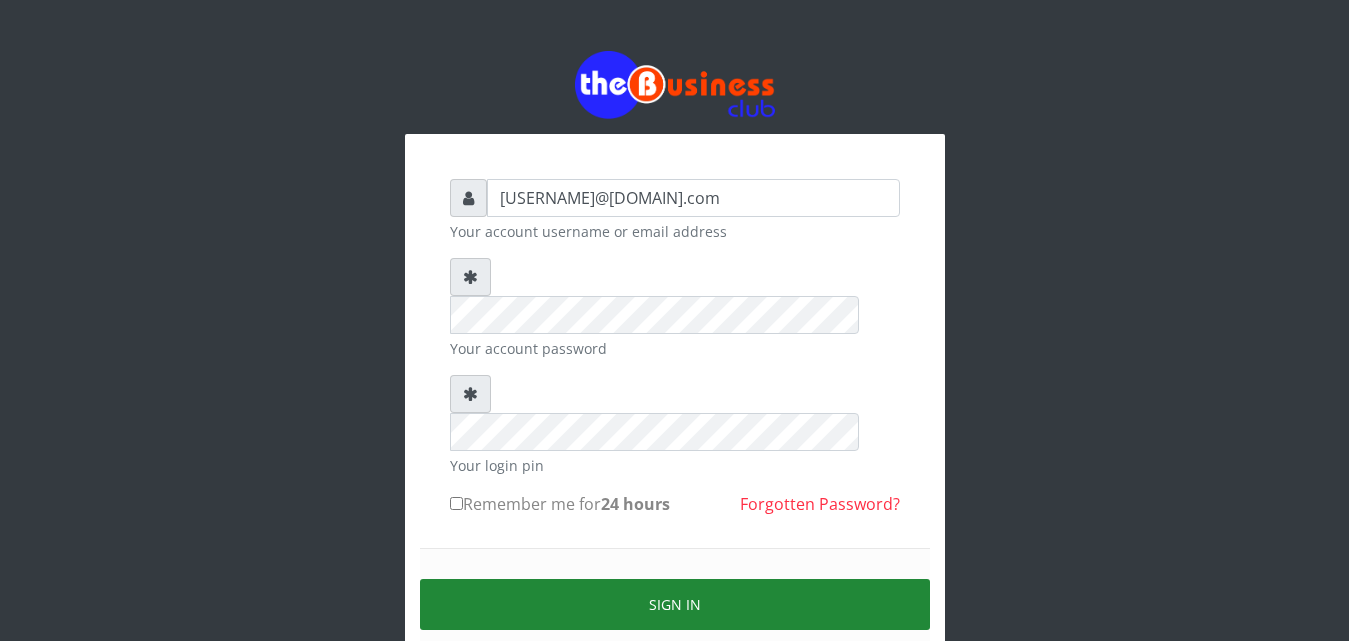 click on "Sign in" at bounding box center (675, 604) 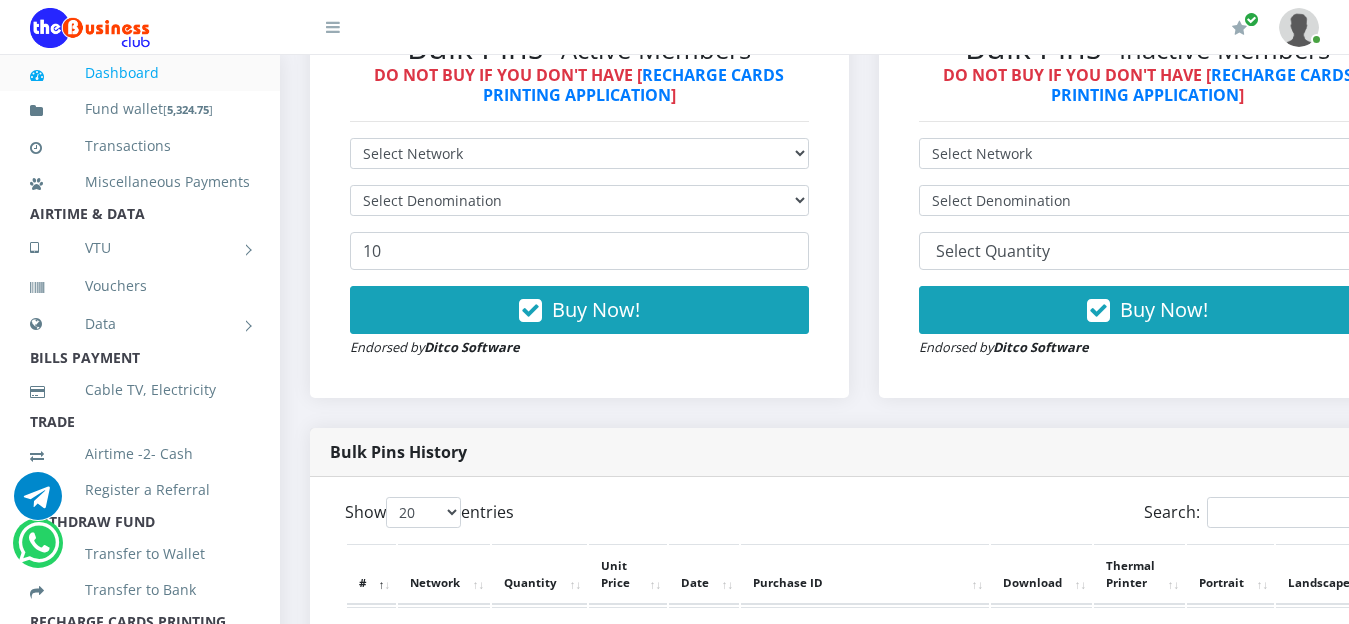 scroll, scrollTop: 644, scrollLeft: 0, axis: vertical 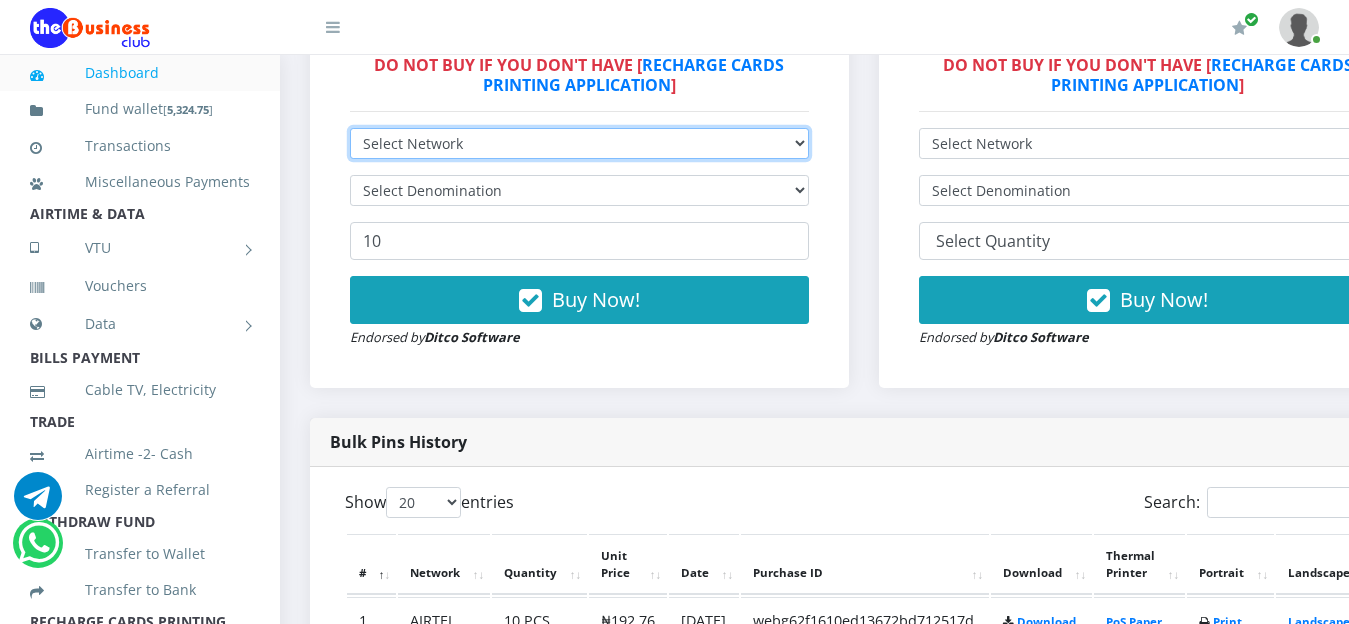 click on "Select Network
MTN
Globacom
9Mobile
Airtel" at bounding box center (579, 143) 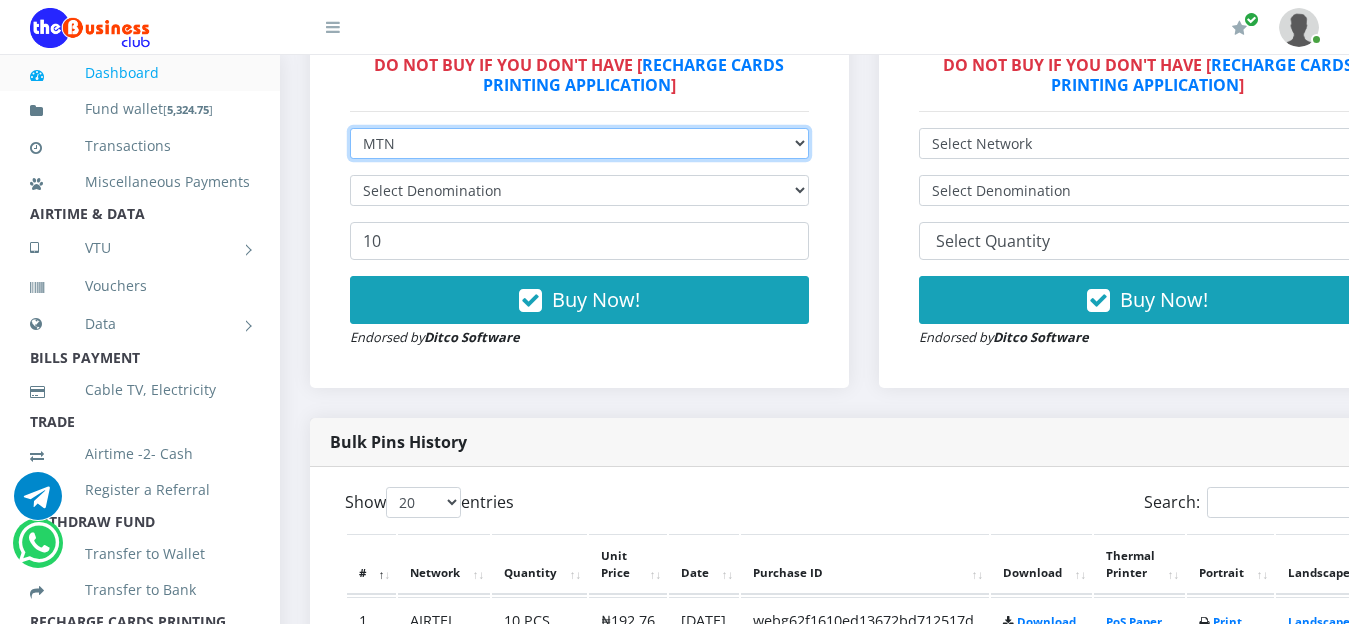 click on "Select Network
MTN
Globacom
9Mobile
Airtel" at bounding box center (579, 143) 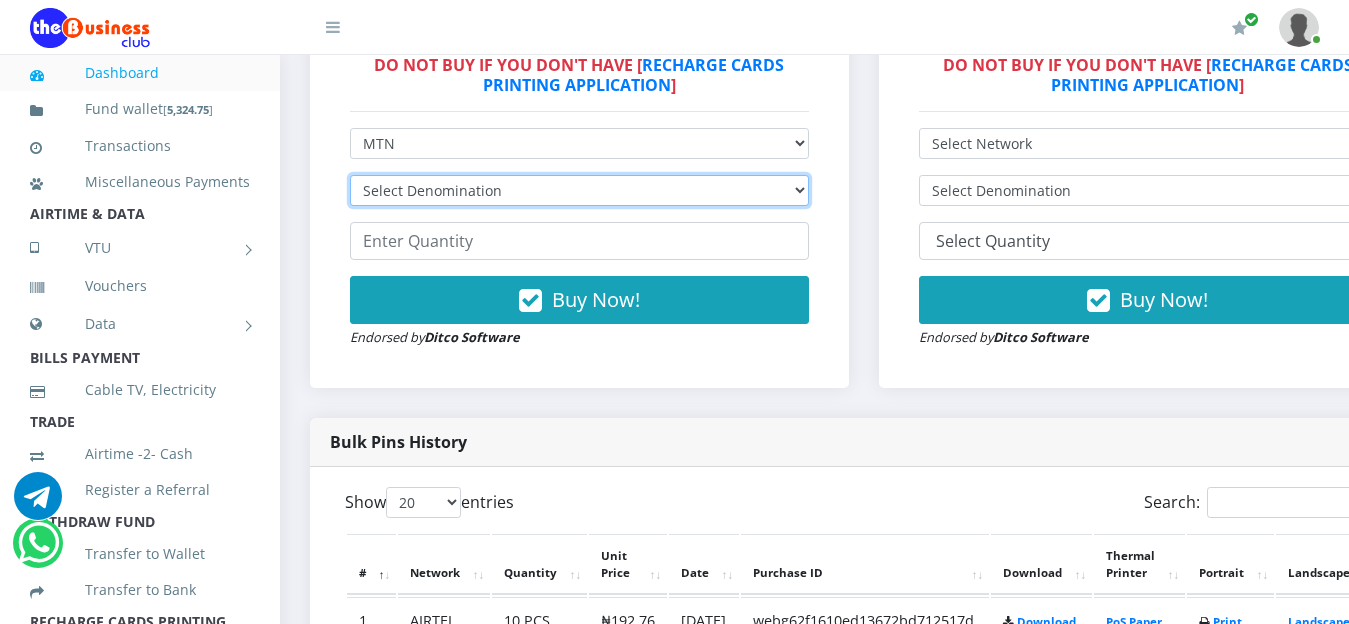 click on "Select Denomination MTN NGN100 - ₦96.99 MTN NGN200 - ₦193.98 MTN NGN400 - ₦387.96 MTN NGN500 - ₦484.95 MTN NGN1000 - ₦969.90 MTN NGN1500 - ₦1,454.85" at bounding box center (579, 190) 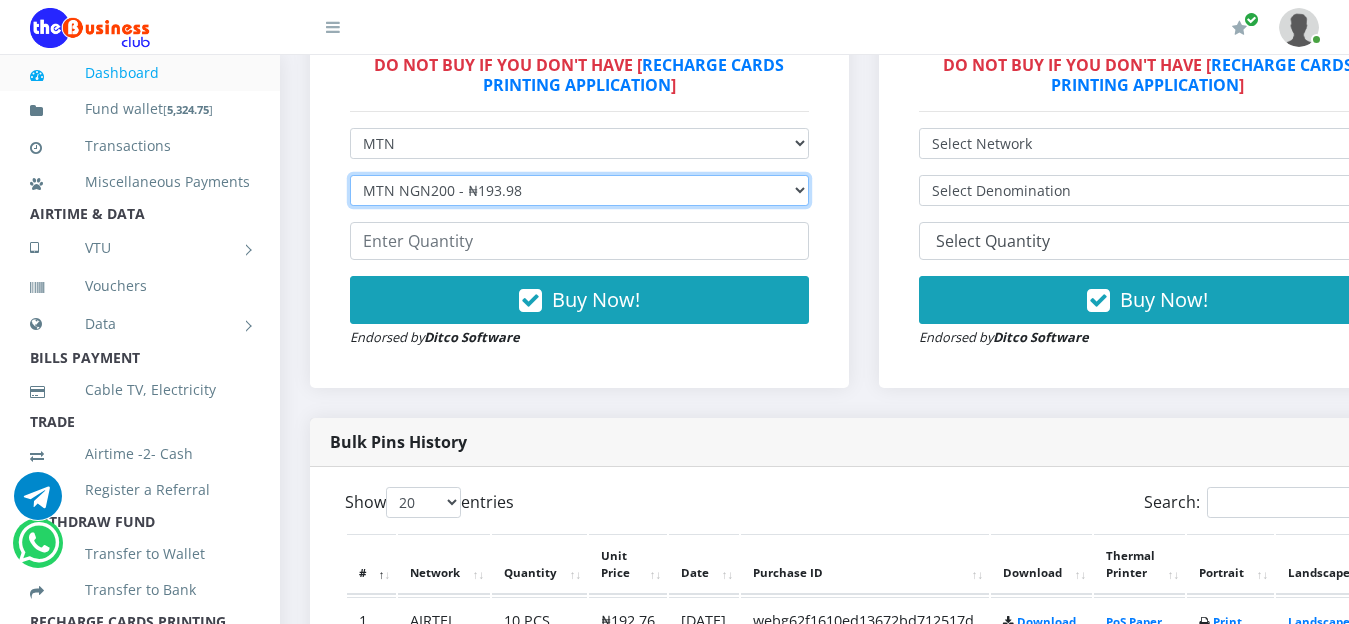 click on "Select Denomination MTN NGN100 - ₦96.99 MTN NGN200 - ₦193.98 MTN NGN400 - ₦387.96 MTN NGN500 - ₦484.95 MTN NGN1000 - ₦969.90 MTN NGN1500 - ₦1,454.85" at bounding box center (579, 190) 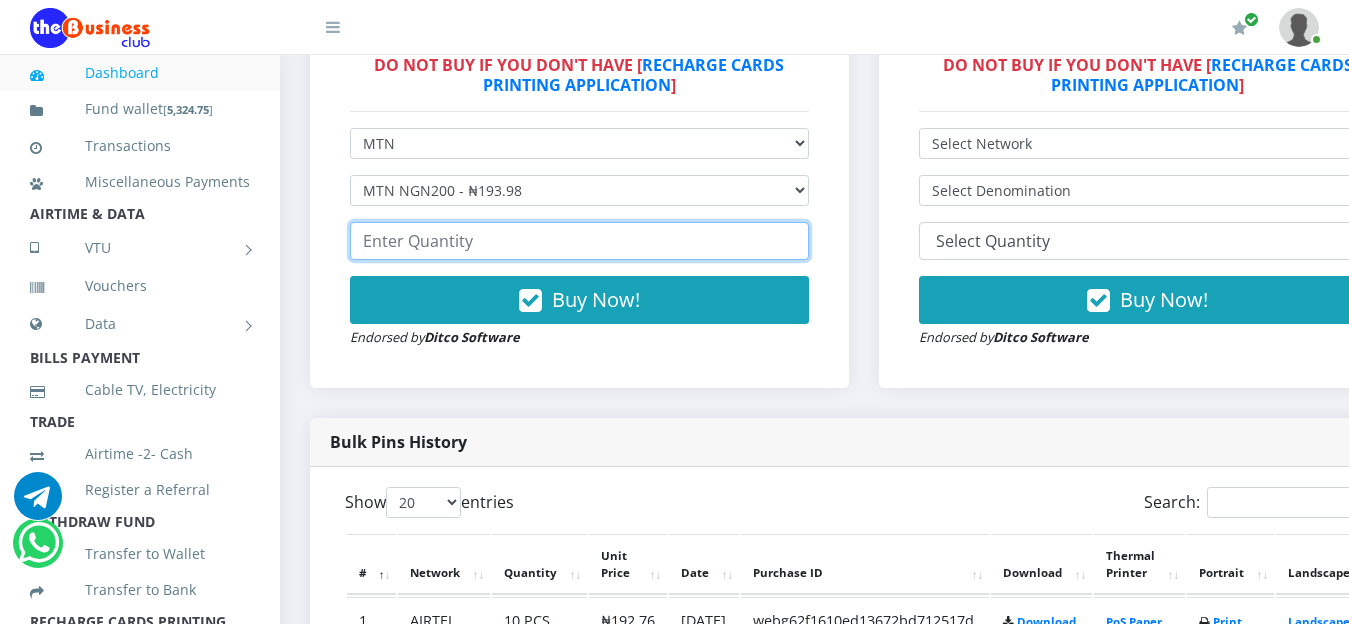 click at bounding box center (579, 241) 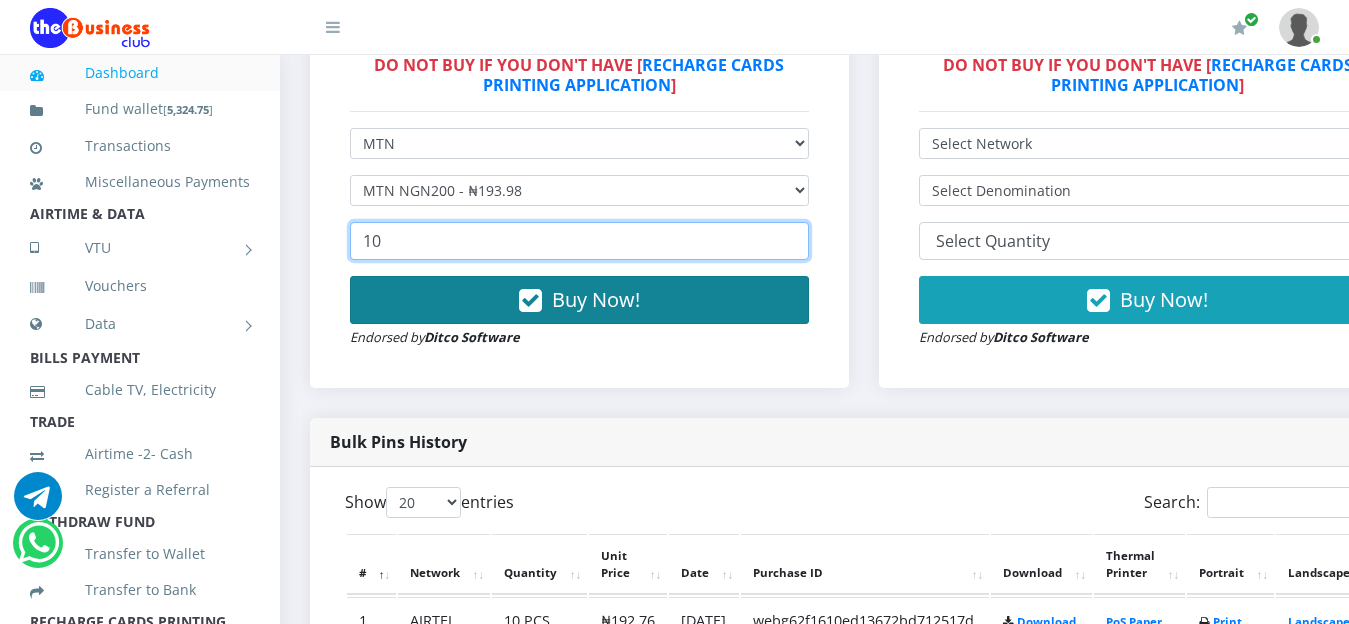 type on "10" 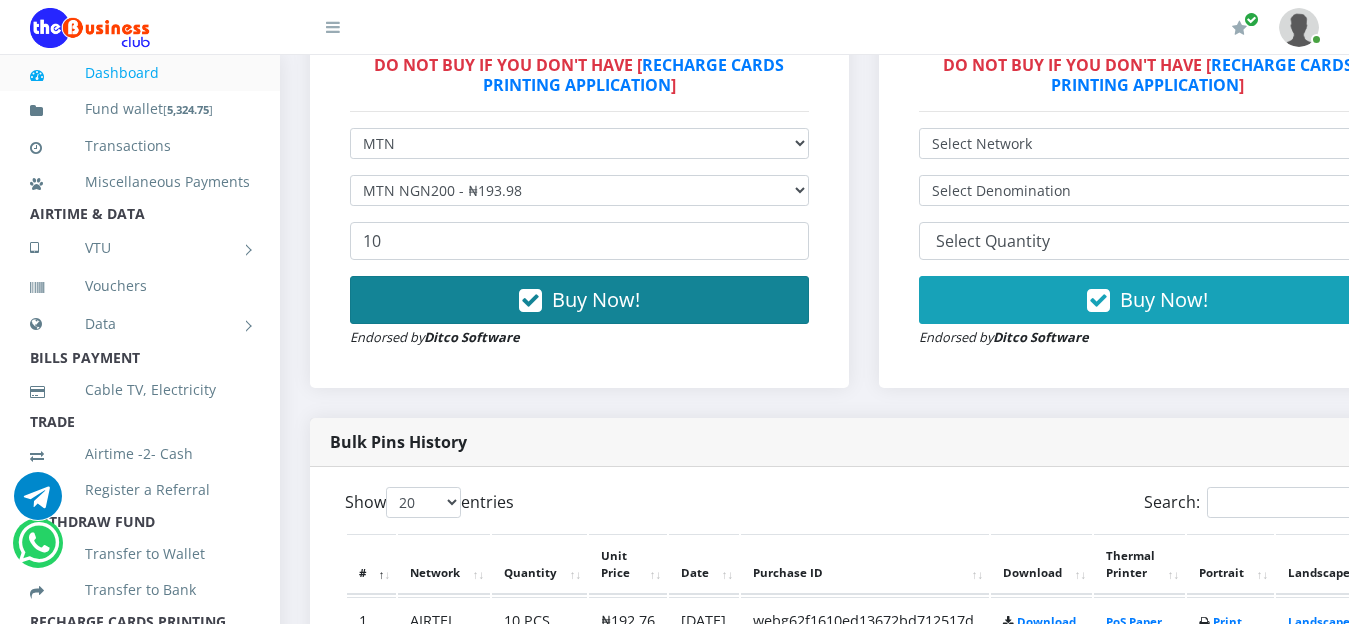 click on "Buy Now!" at bounding box center [596, 299] 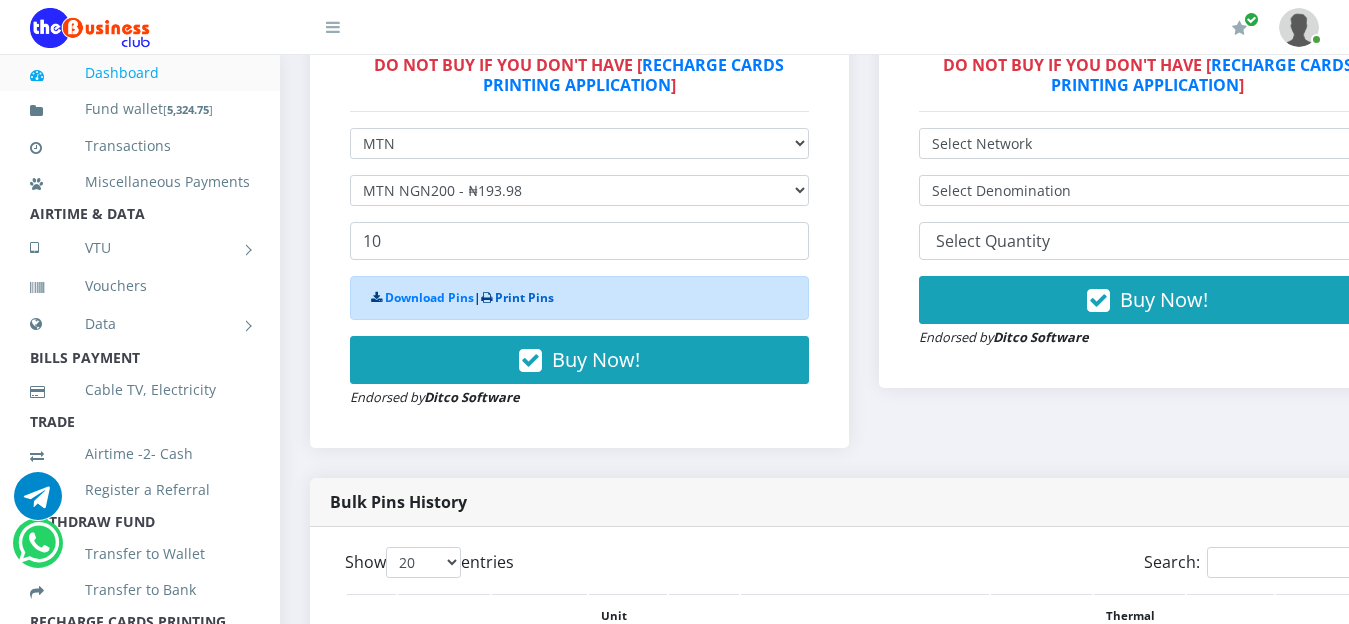click on "Print Pins" at bounding box center [524, 297] 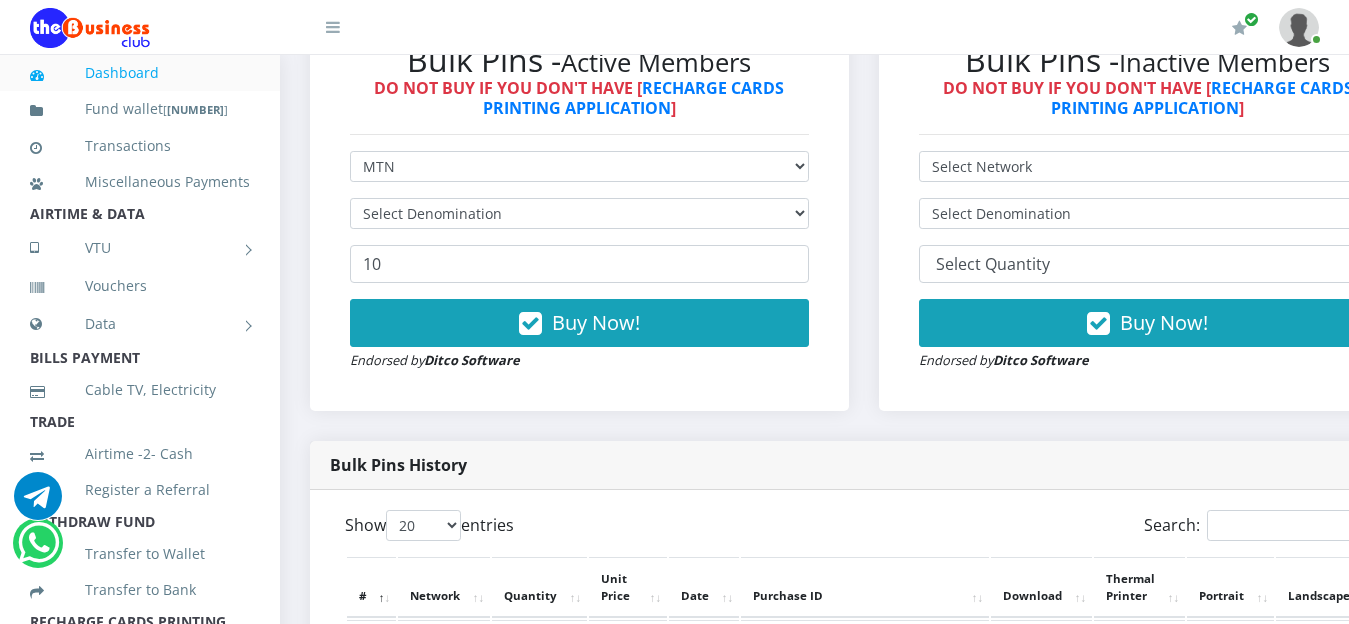 scroll, scrollTop: 0, scrollLeft: 0, axis: both 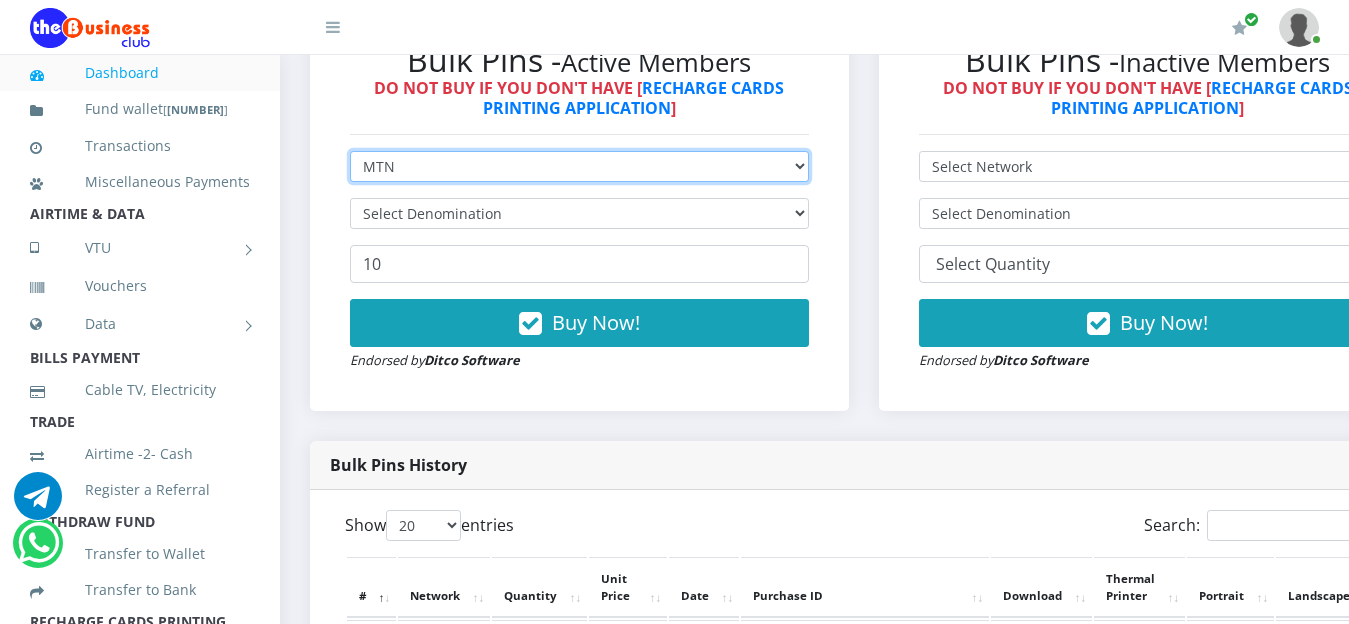click on "Select Network
MTN
Globacom
9Mobile
Airtel" at bounding box center (579, 166) 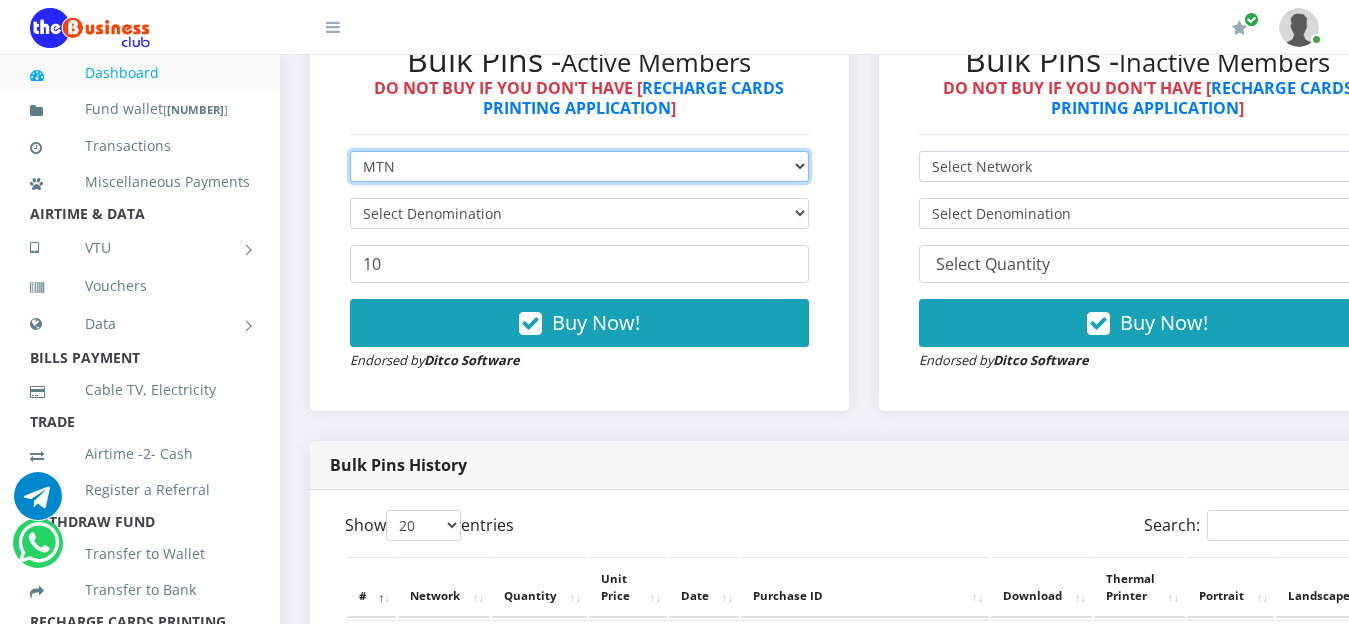 click on "Select Network
MTN
Globacom
9Mobile
Airtel" at bounding box center (579, 166) 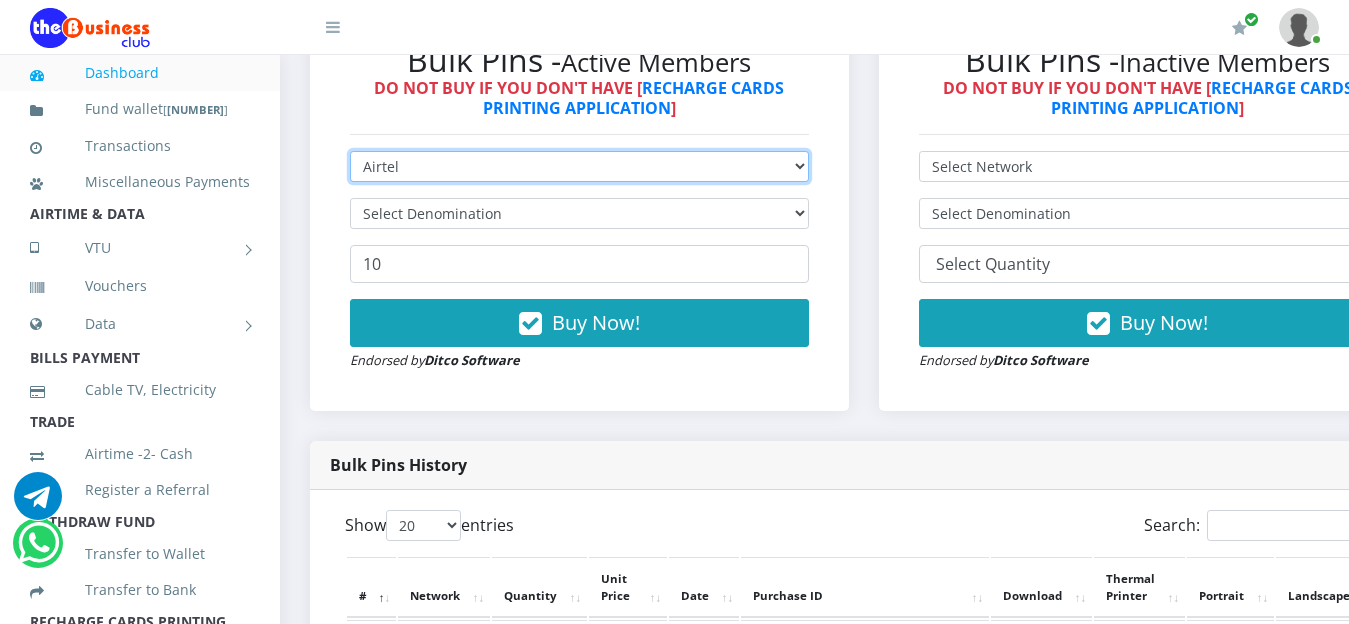 click on "Select Network
MTN
Globacom
9Mobile
Airtel" at bounding box center [579, 166] 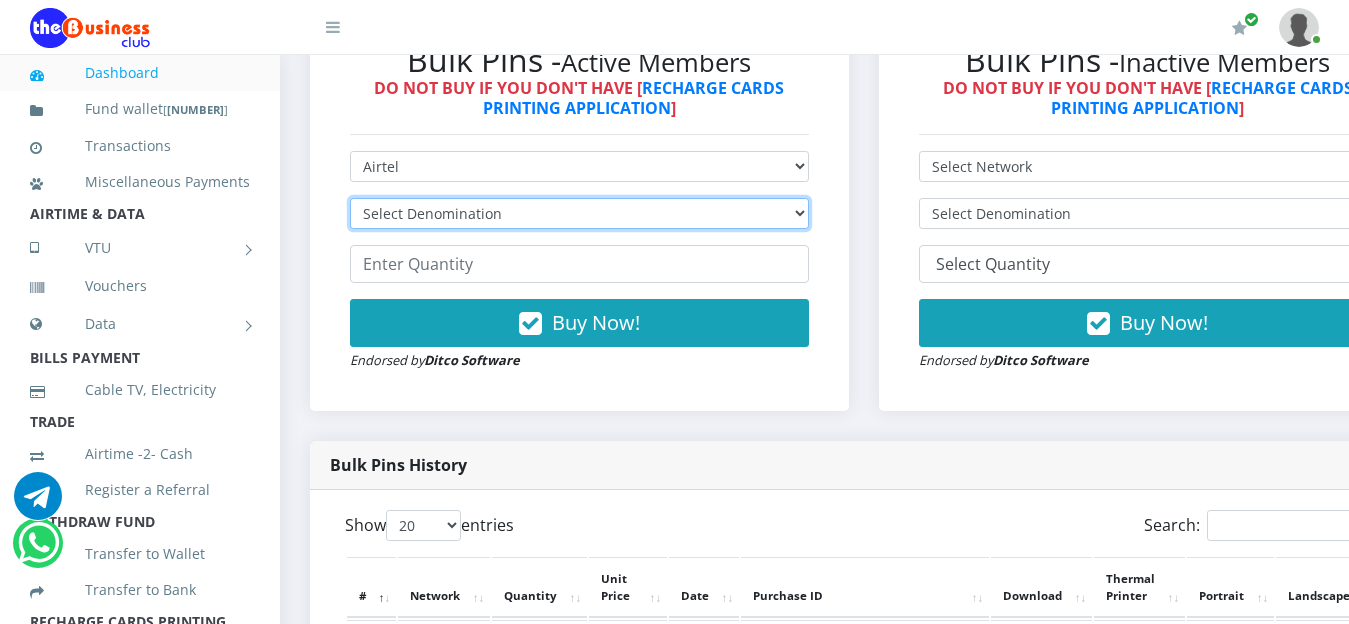 click on "Select Denomination Airtel NGN100 - ₦96.38 Airtel NGN200 - ₦192.76 Airtel NGN500 - ₦481.90 Airtel NGN1000 - ₦963.80" at bounding box center (579, 213) 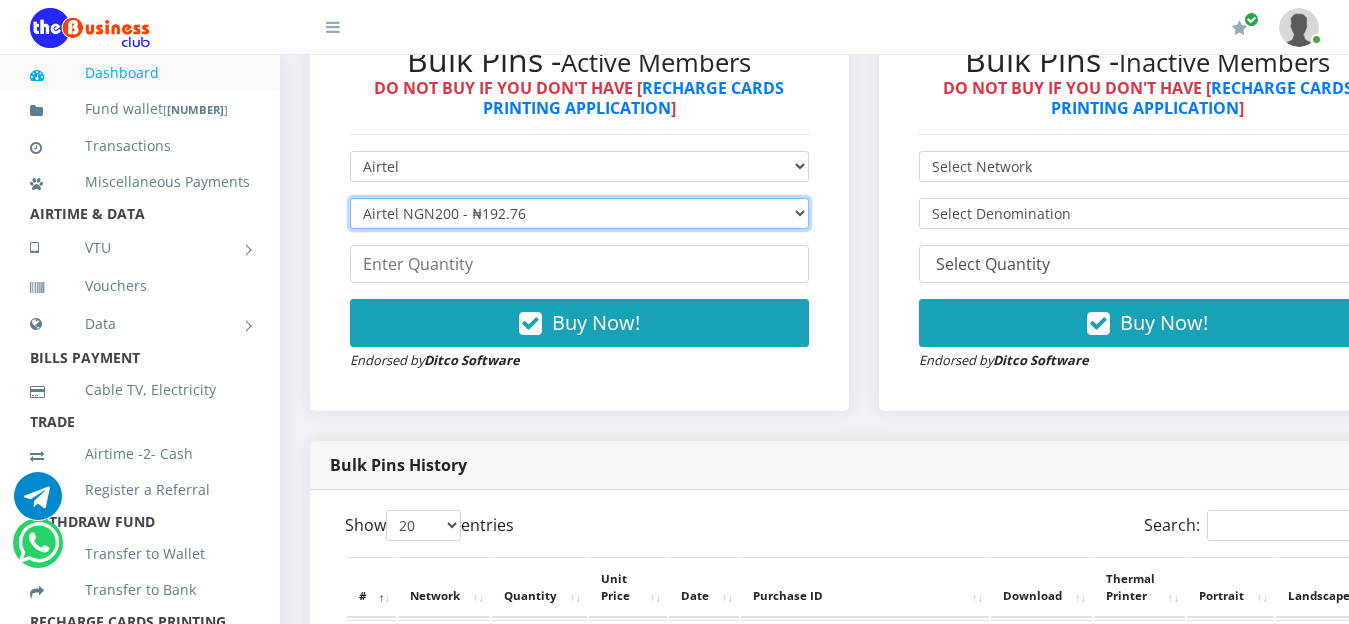 click on "Select Denomination Airtel NGN100 - ₦96.38 Airtel NGN200 - ₦192.76 Airtel NGN500 - ₦481.90 Airtel NGN1000 - ₦963.80" at bounding box center [579, 213] 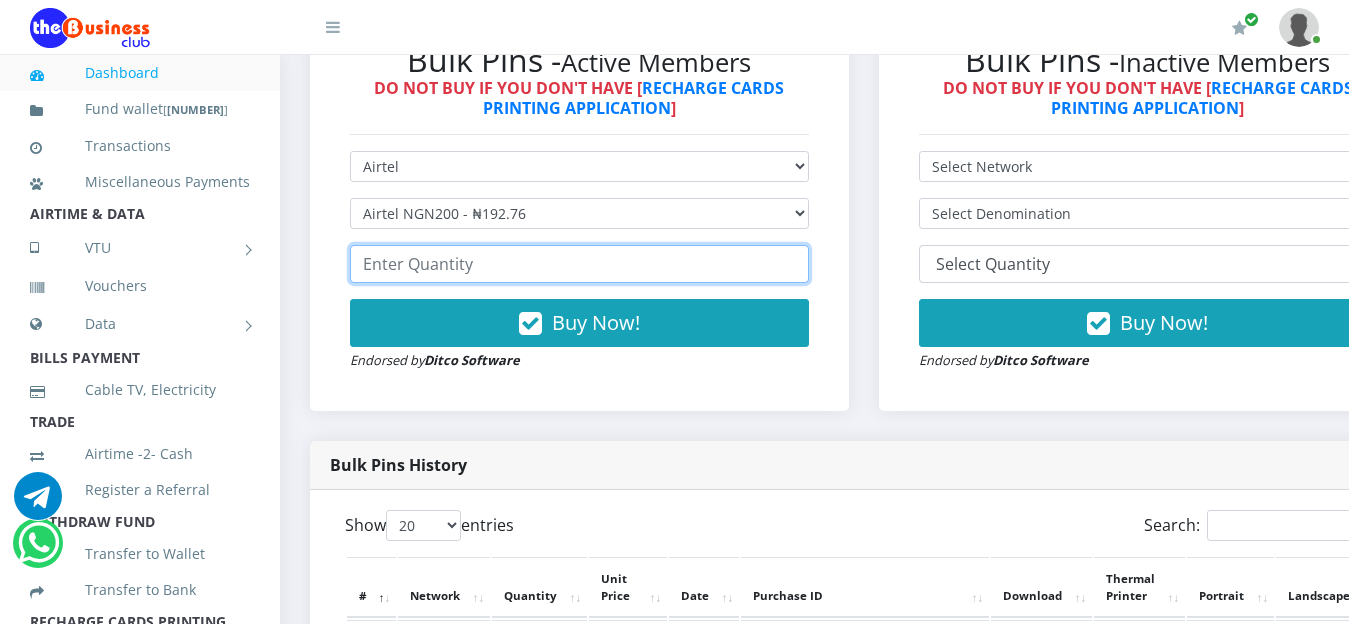 click at bounding box center (579, 264) 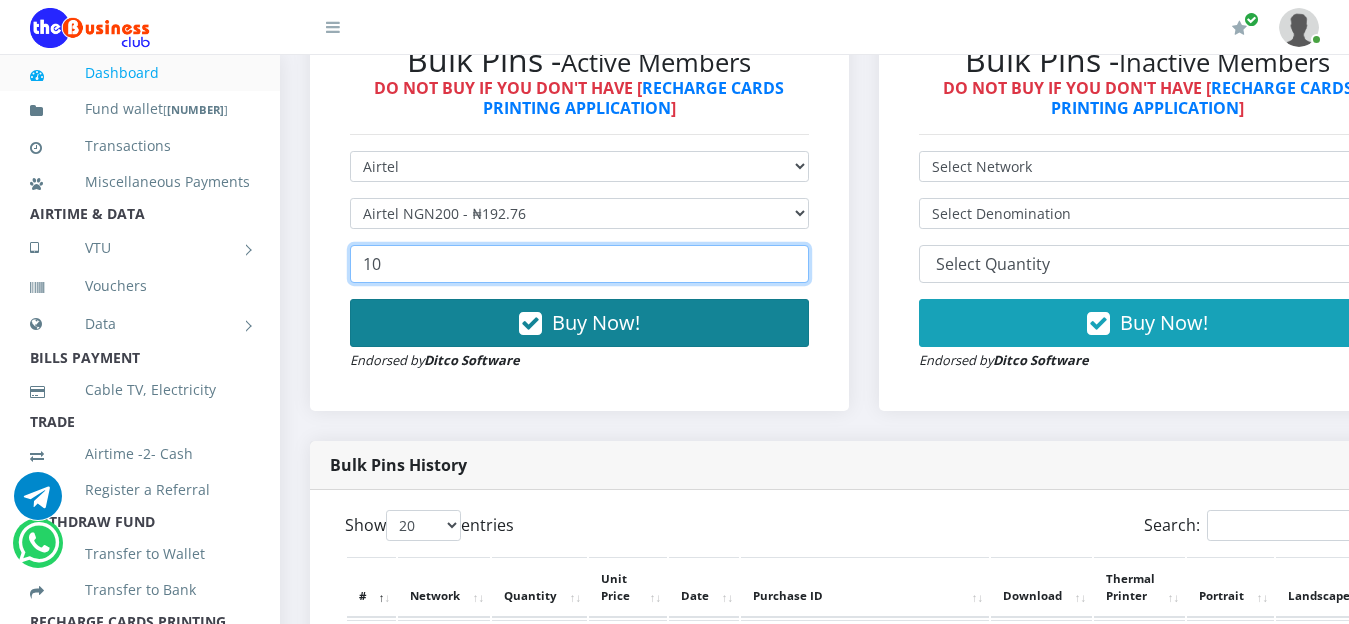 type on "10" 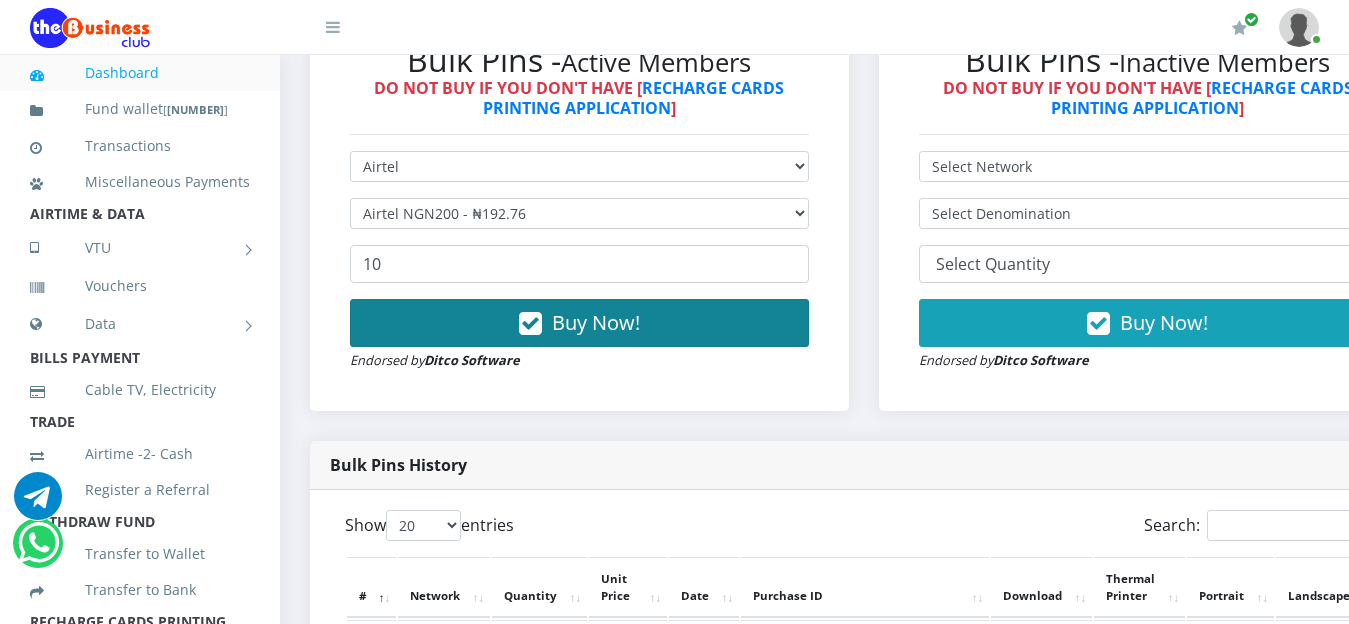 click on "Buy Now!" at bounding box center (596, 322) 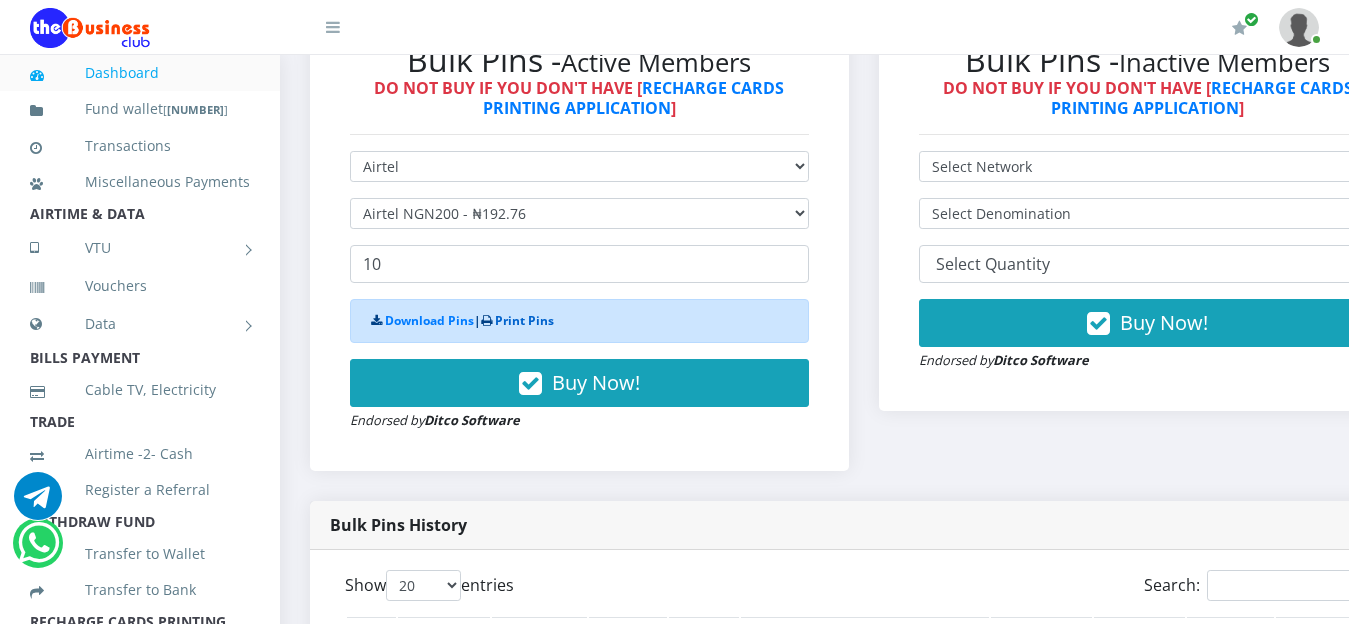 click on "Print Pins" at bounding box center (524, 320) 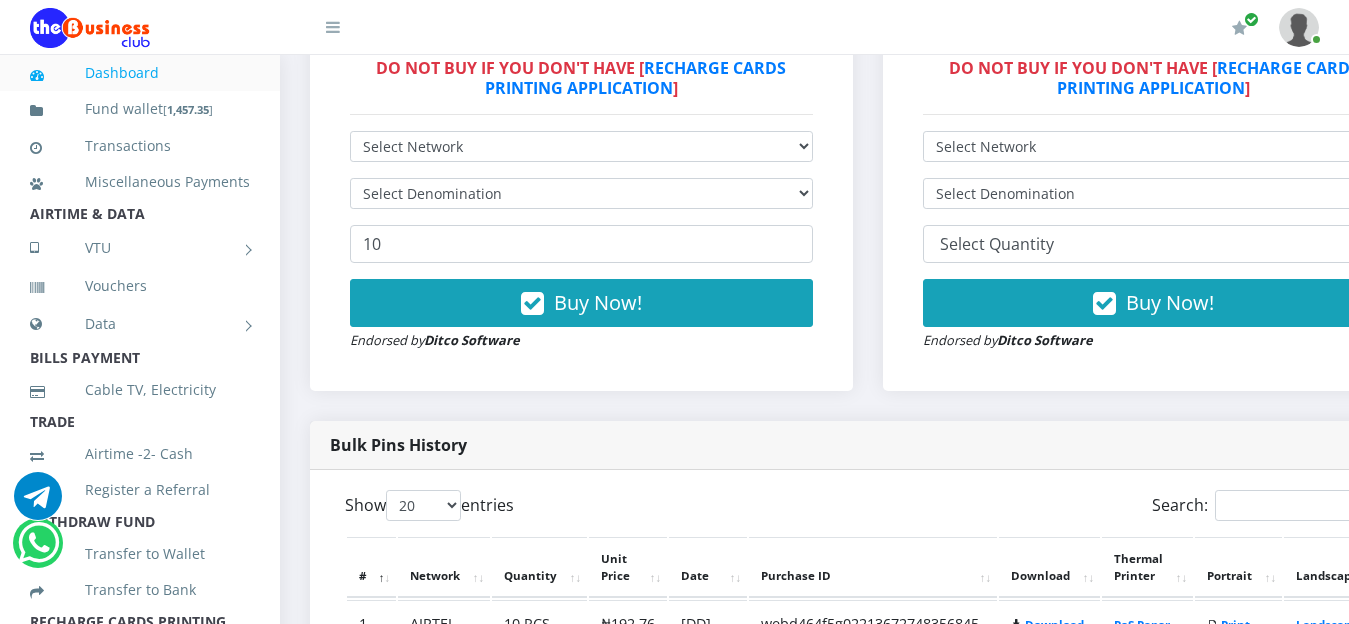 scroll, scrollTop: 0, scrollLeft: 0, axis: both 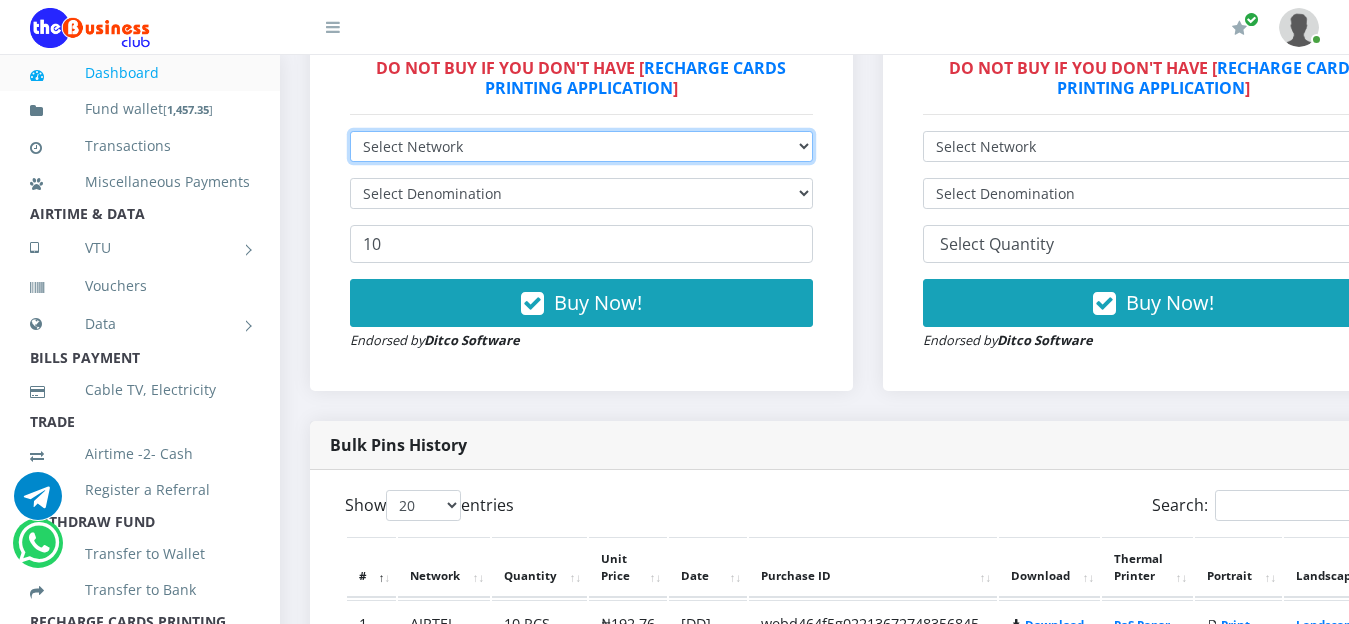 click on "Select Network
MTN
Globacom
9Mobile
Airtel" at bounding box center [581, 146] 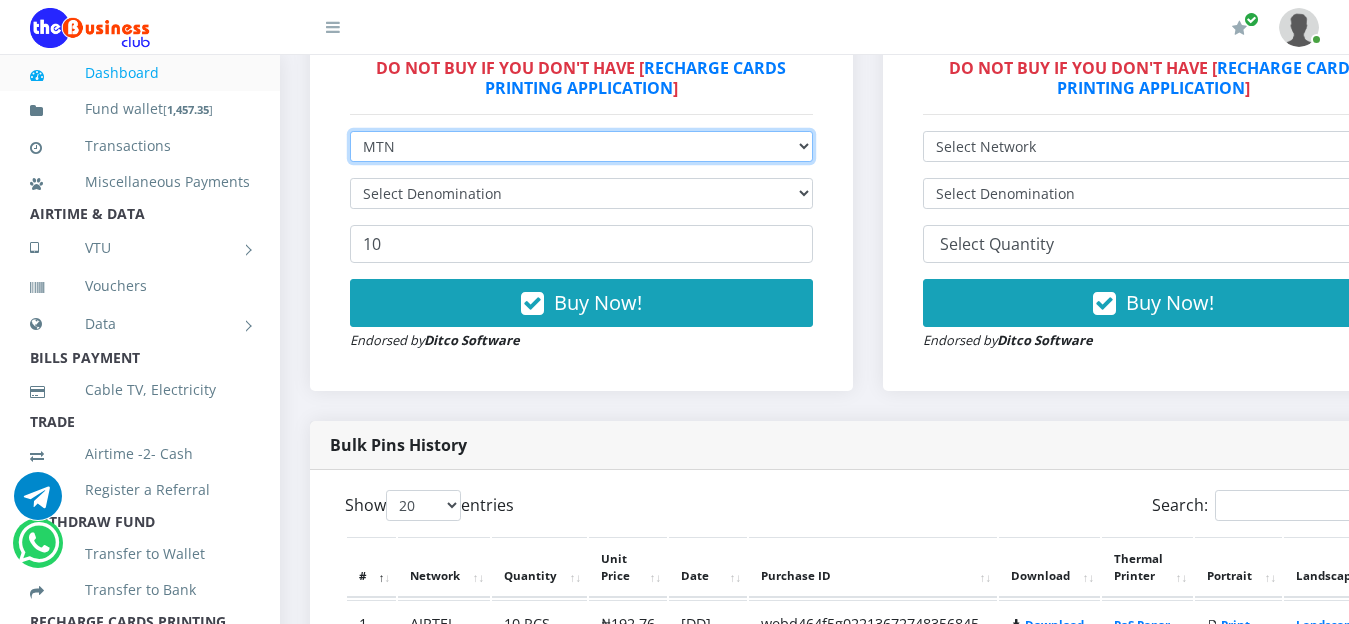 click on "Select Network
MTN
Globacom
9Mobile
Airtel" at bounding box center [581, 146] 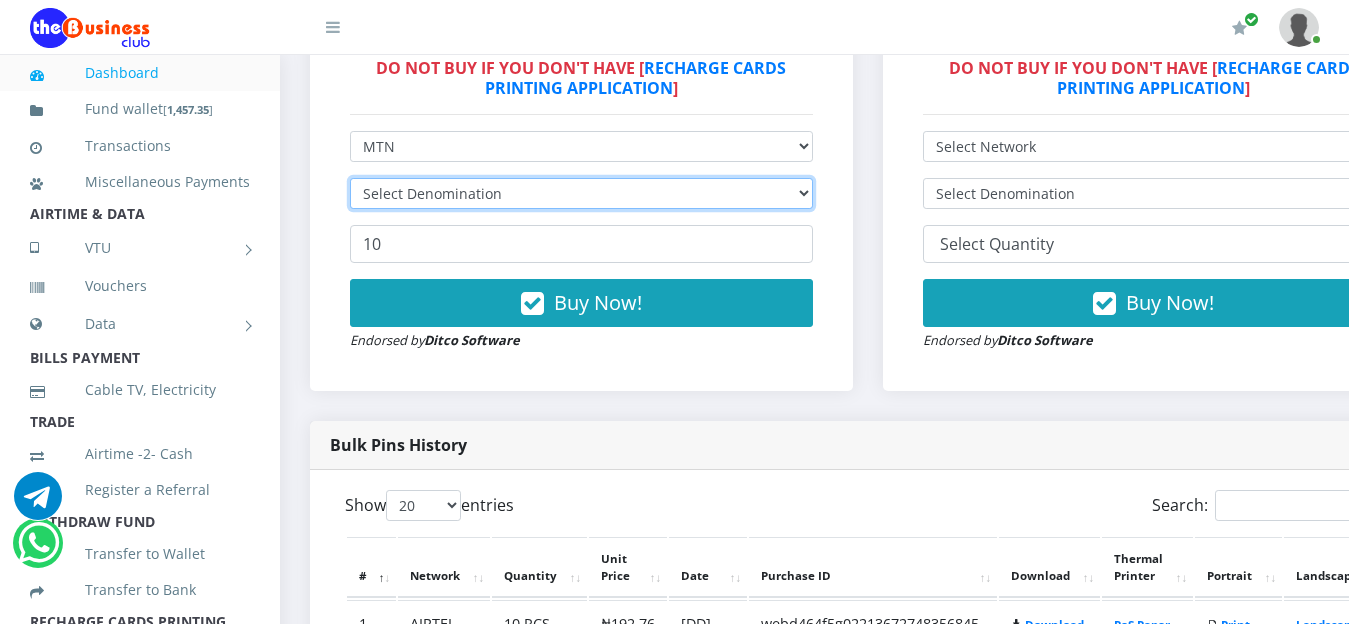 click on "Select Denomination" at bounding box center [581, 193] 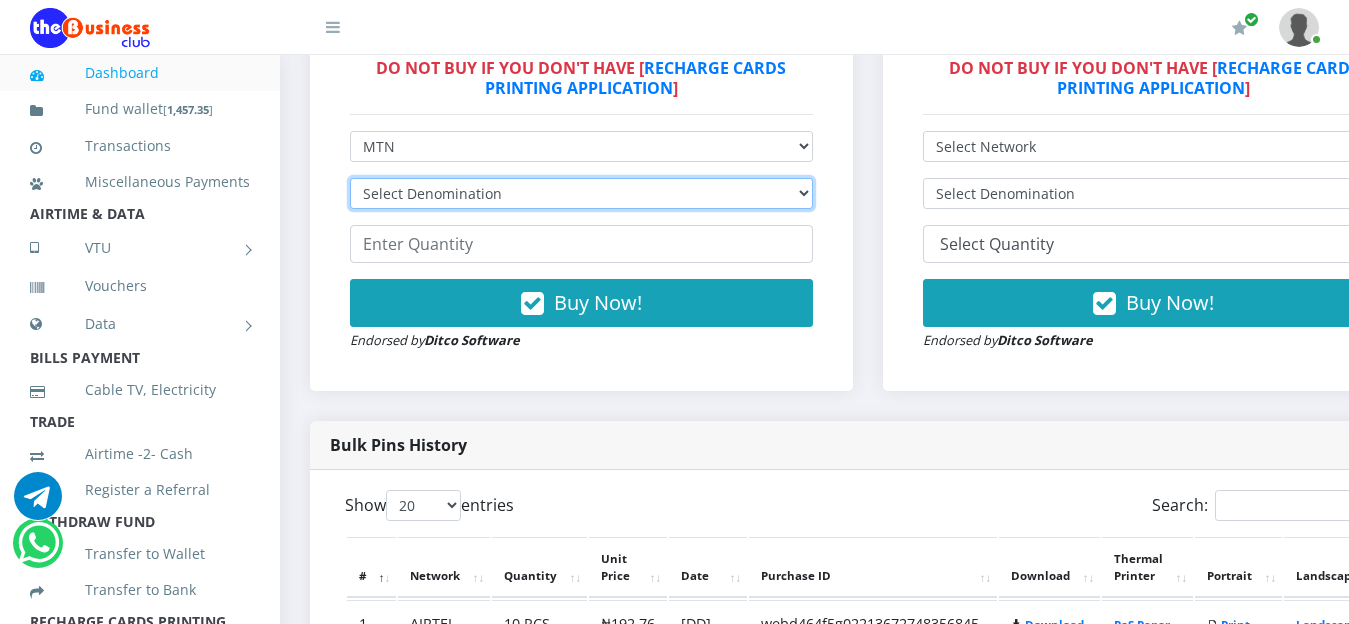 click on "Select Denomination MTN NGN100 - ₦96.99 MTN NGN200 - ₦193.98 MTN NGN400 - ₦387.96 MTN NGN500 - ₦484.95 MTN NGN1000 - ₦969.90 MTN NGN1500 - ₦1,454.85" at bounding box center [581, 193] 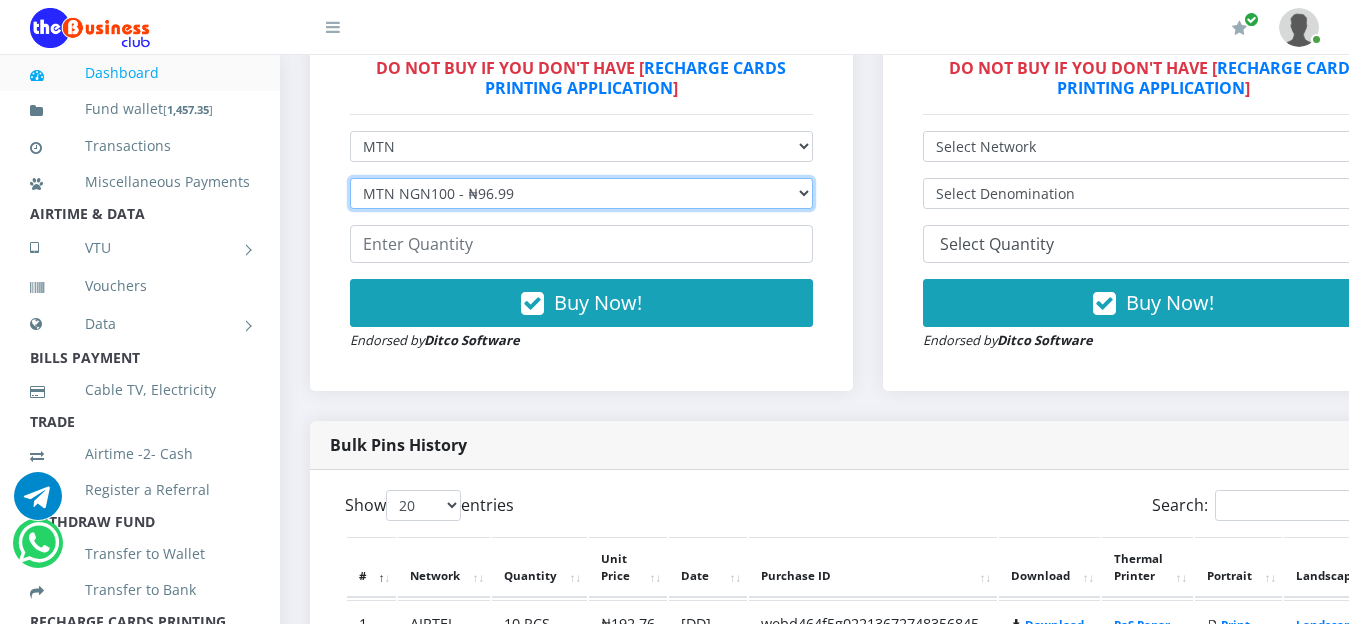 click on "Select Denomination MTN NGN100 - ₦96.99 MTN NGN200 - ₦193.98 MTN NGN400 - ₦387.96 MTN NGN500 - ₦484.95 MTN NGN1000 - ₦969.90 MTN NGN1500 - ₦1,454.85" at bounding box center [581, 193] 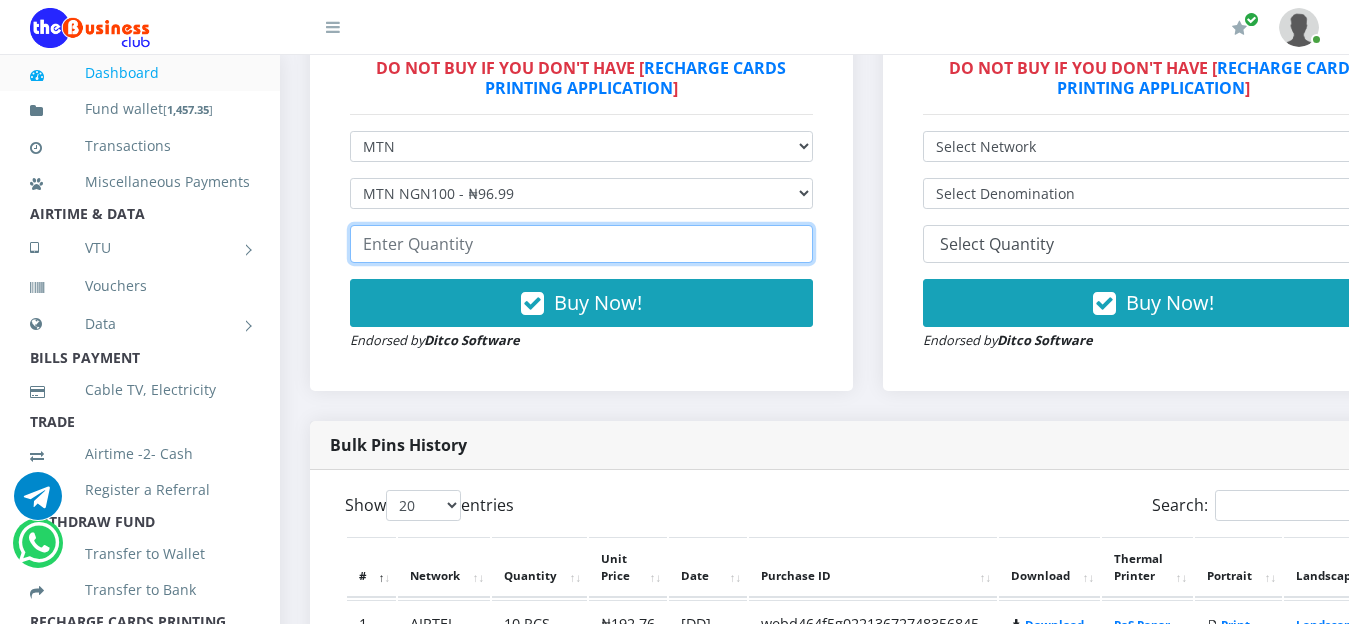 click at bounding box center (581, 244) 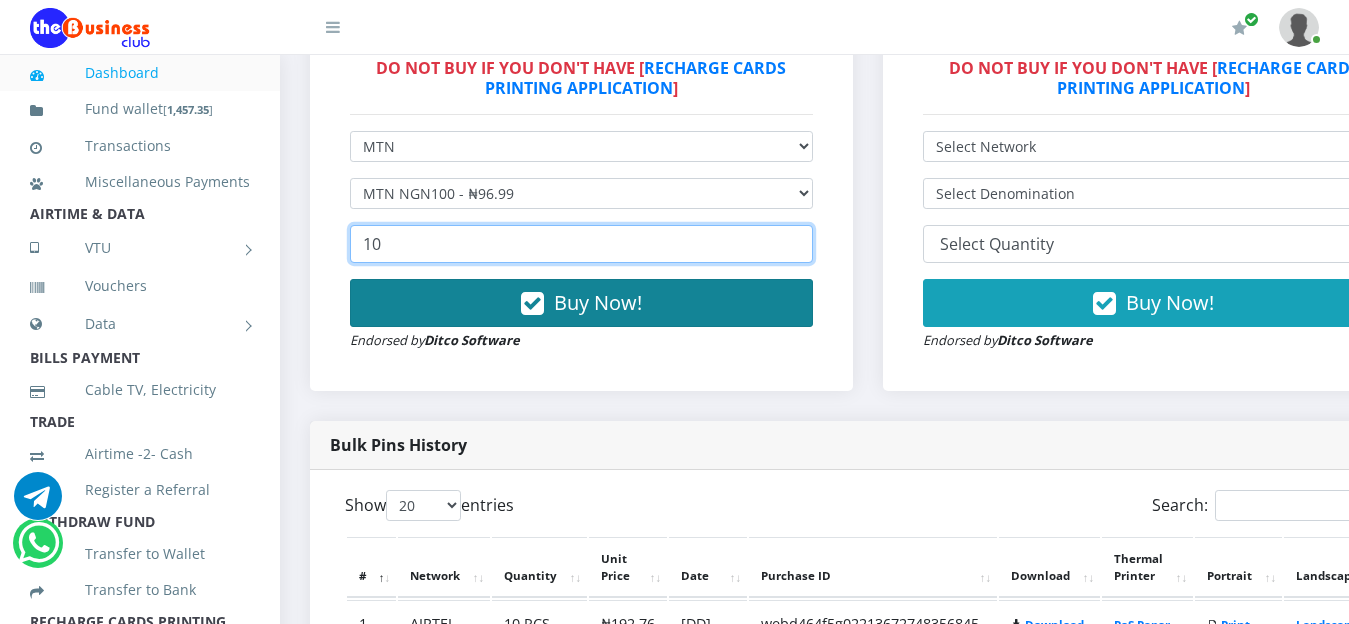 type on "10" 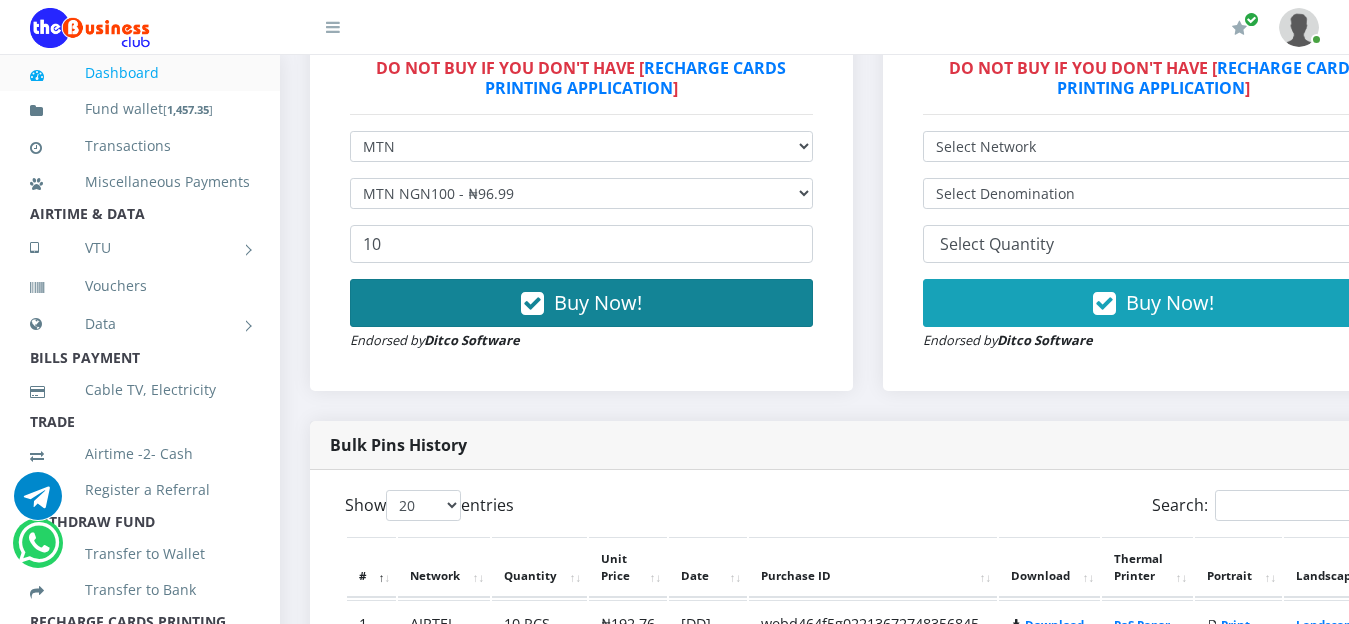 click on "Buy Now!" at bounding box center [598, 302] 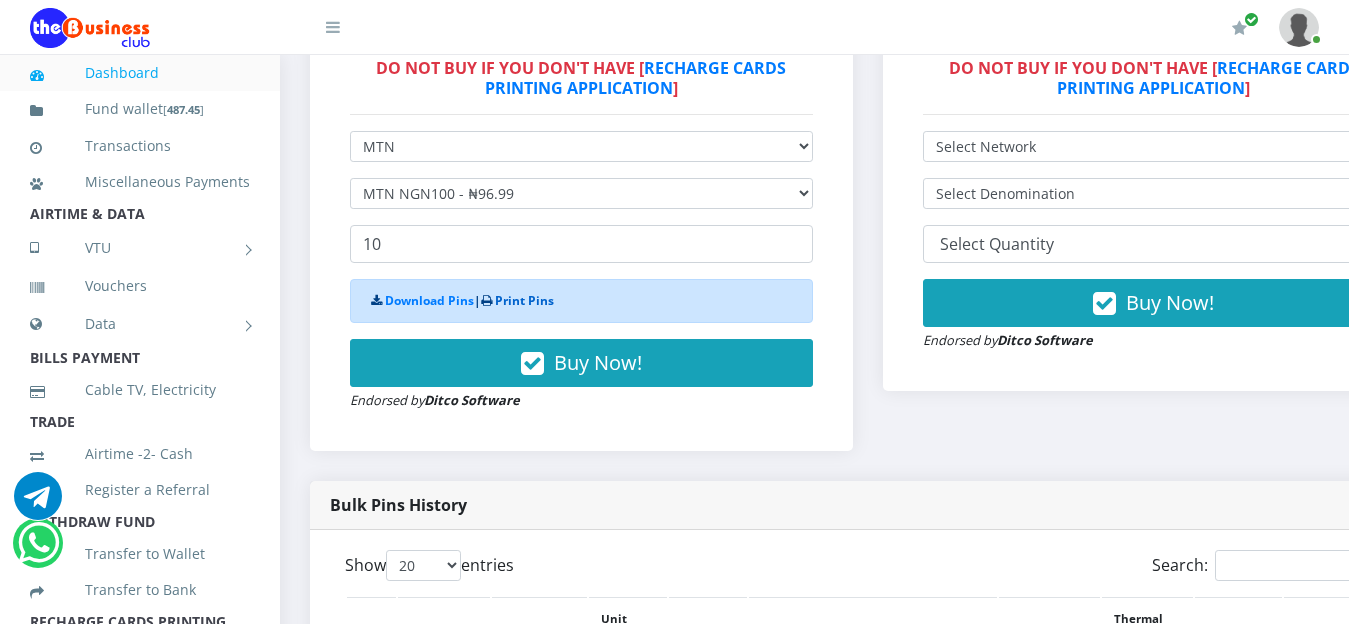 click on "Print Pins" at bounding box center (524, 300) 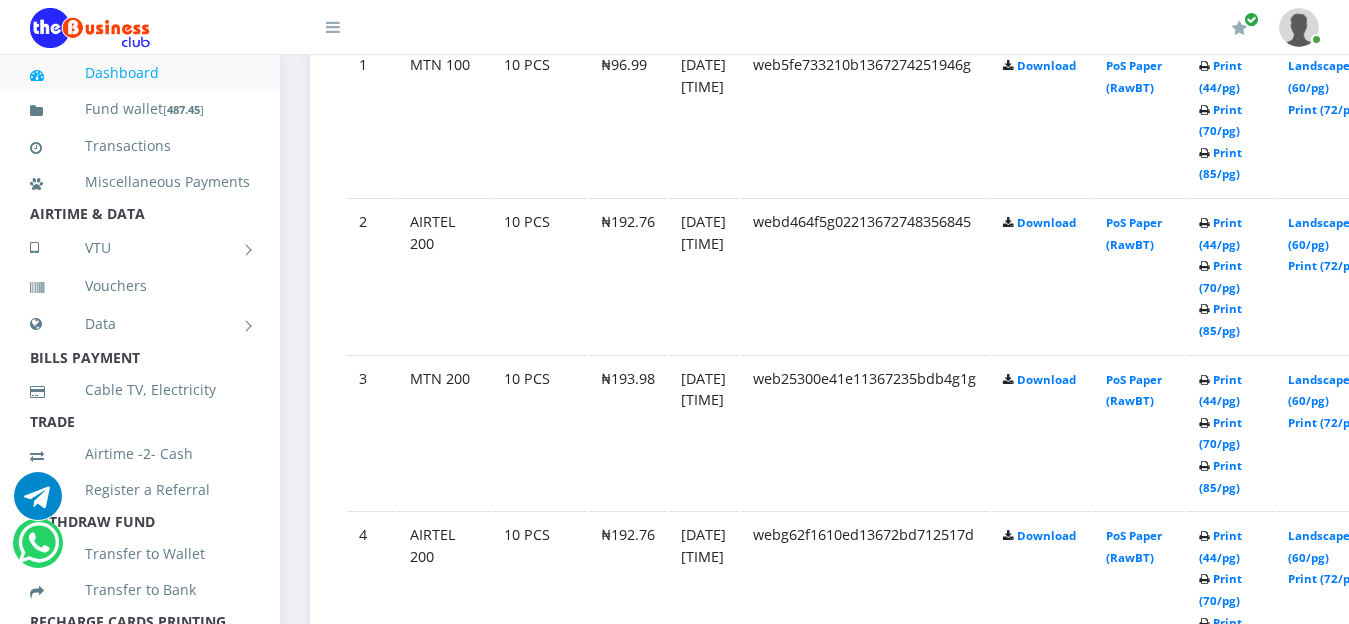 scroll, scrollTop: 1201, scrollLeft: 0, axis: vertical 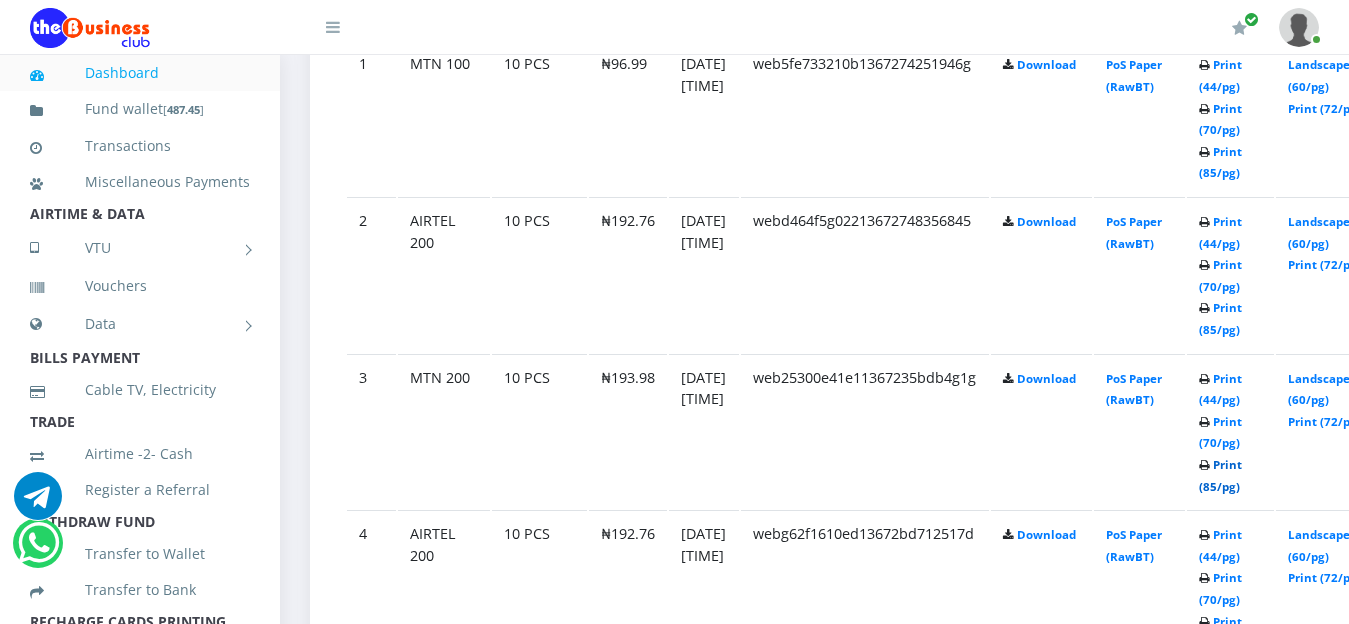 click on "Print (85/pg)" at bounding box center [1220, 475] 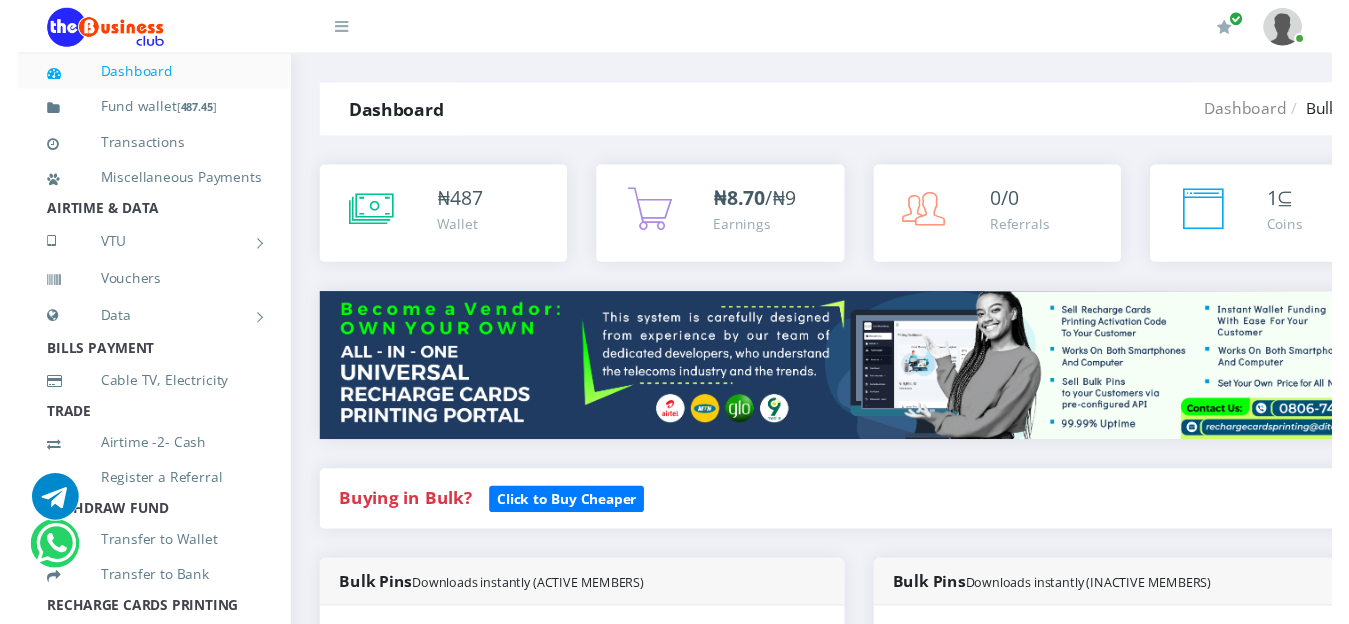scroll, scrollTop: 1227, scrollLeft: 0, axis: vertical 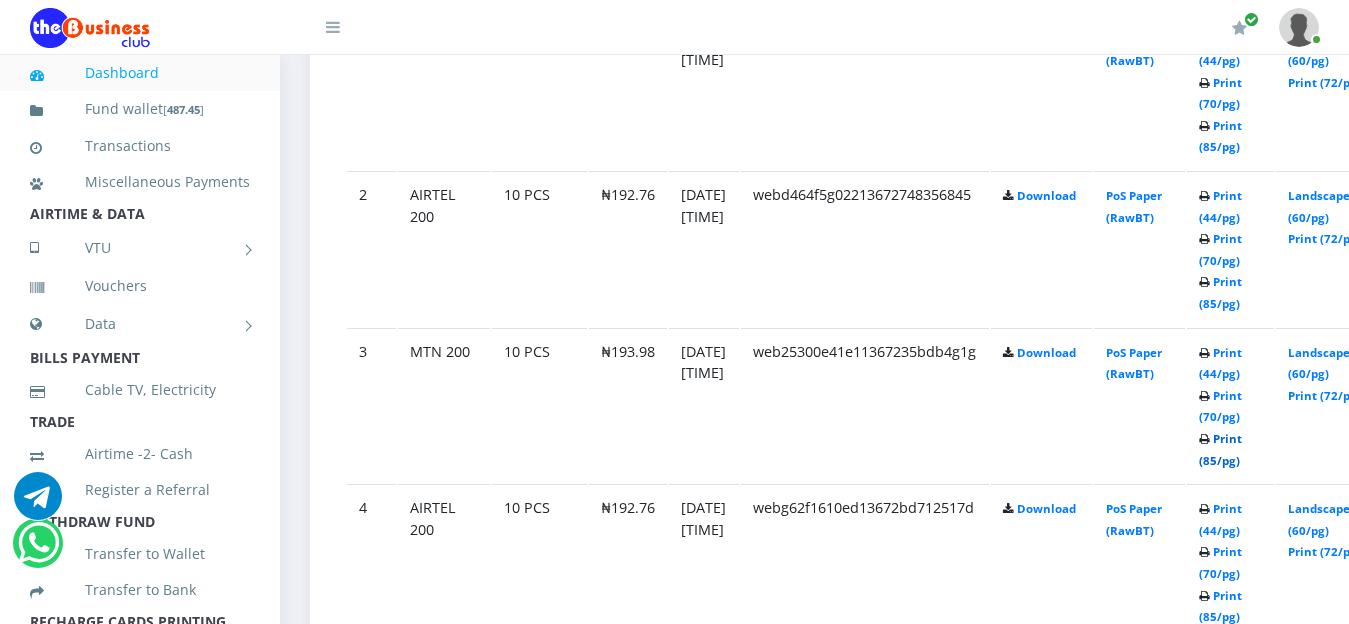 click on "Print (85/pg)" at bounding box center (1220, 449) 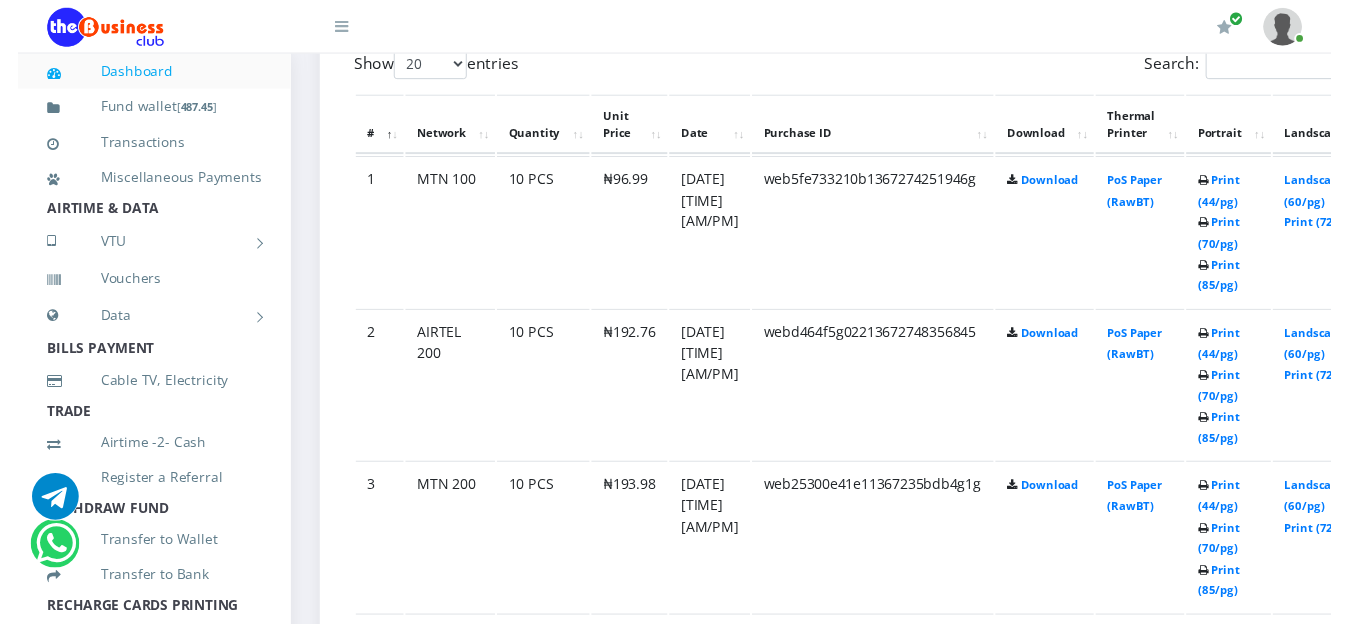 scroll, scrollTop: 1102, scrollLeft: 0, axis: vertical 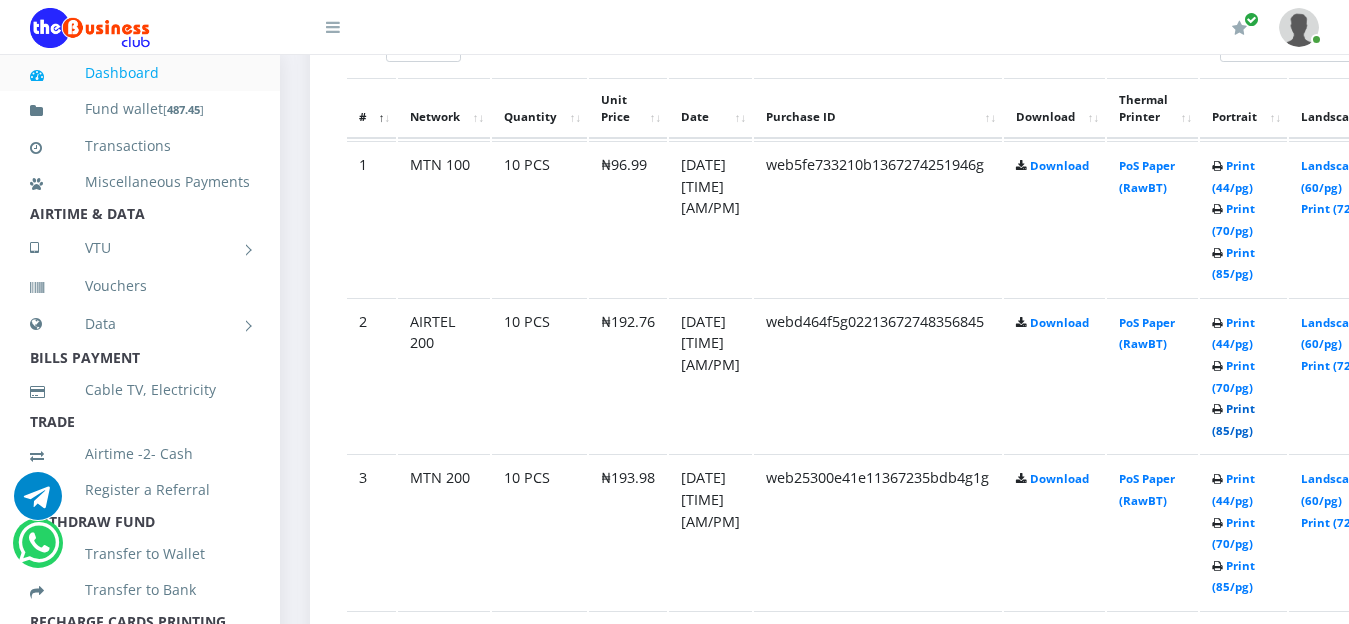 click on "Print (85/pg)" at bounding box center [1233, 419] 